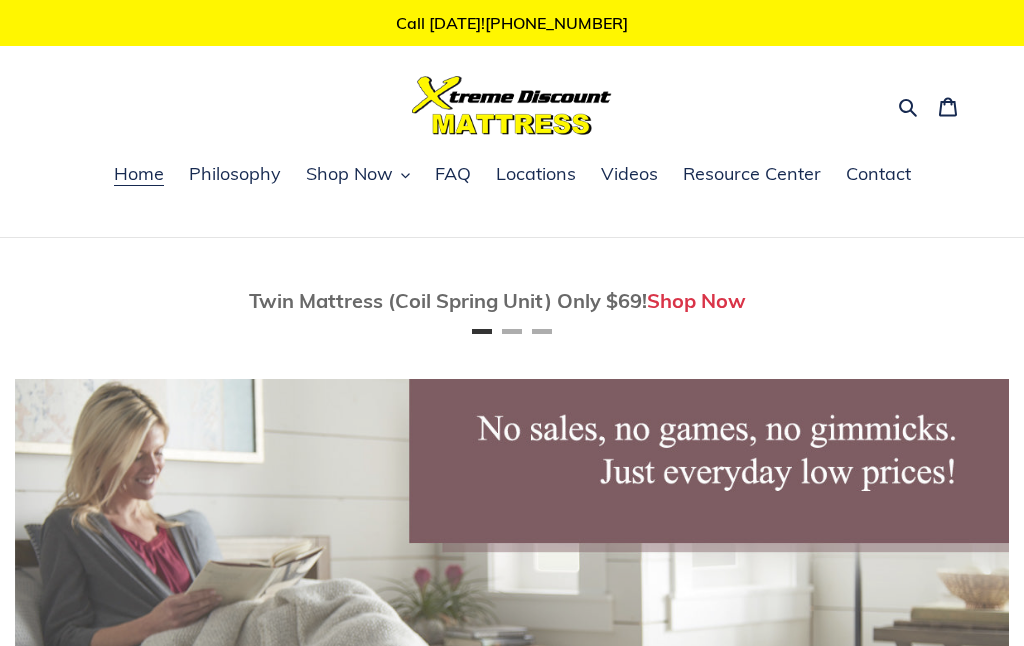 scroll, scrollTop: 0, scrollLeft: 0, axis: both 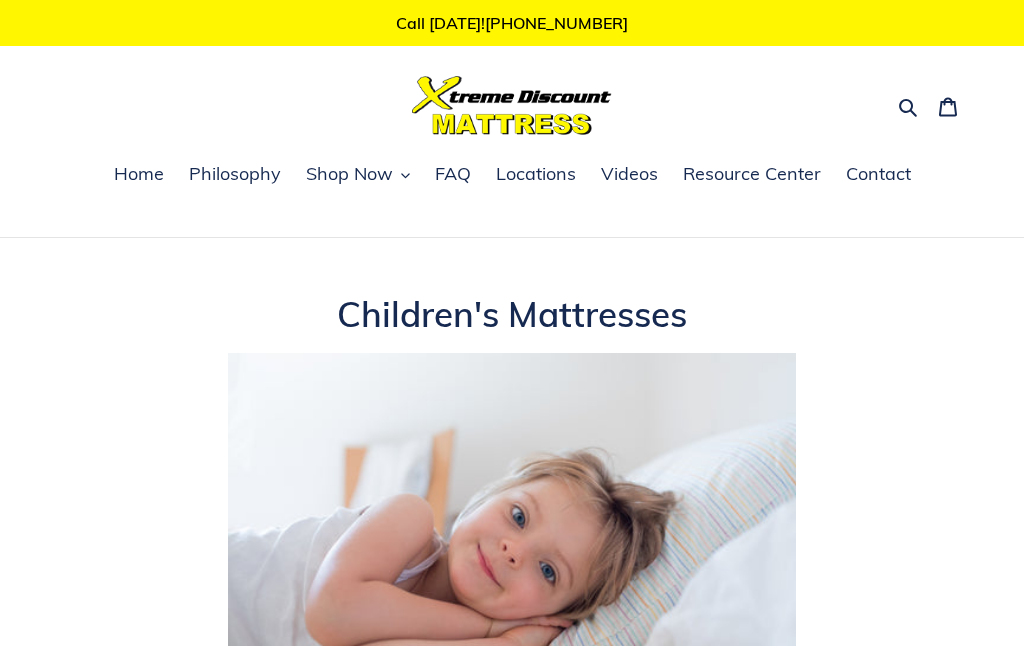 click on "Locations" at bounding box center [536, 174] 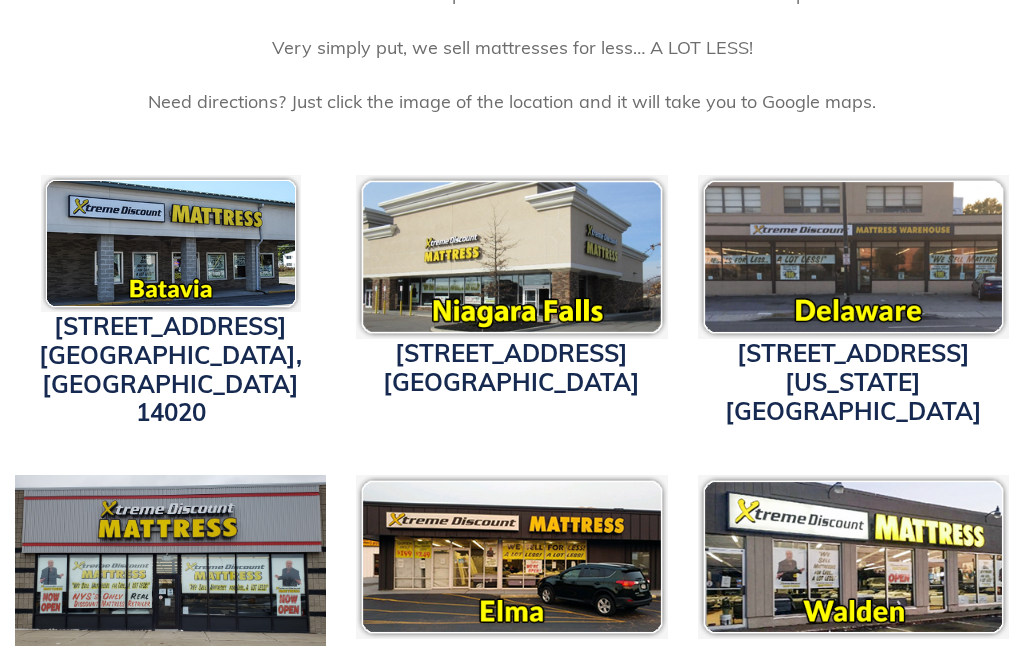 scroll, scrollTop: 601, scrollLeft: 0, axis: vertical 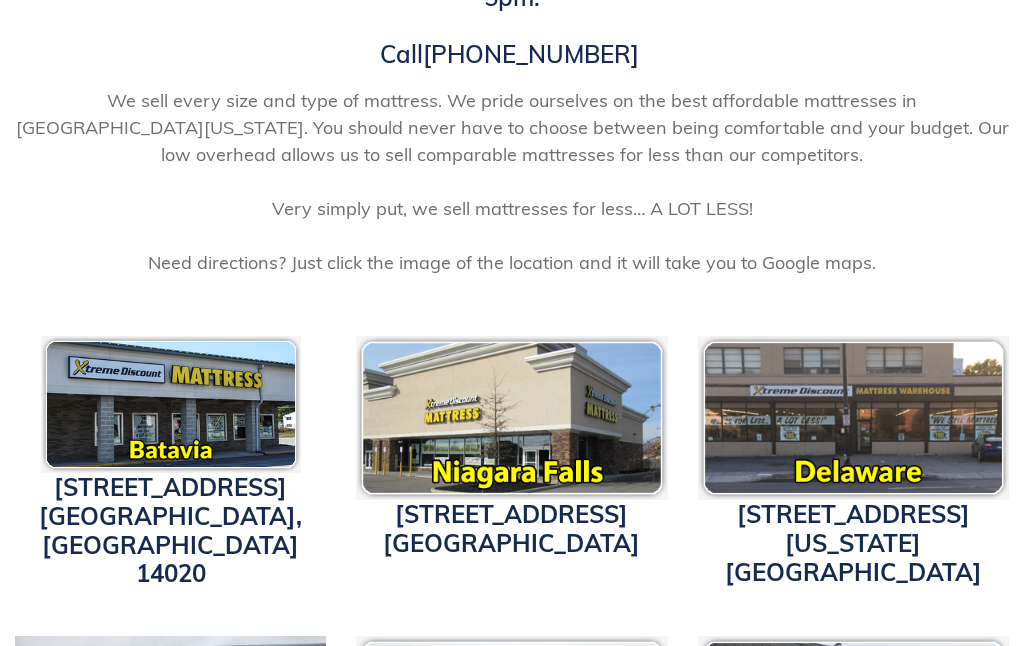 click on "3514 Delaware Ave.
Buffalo, NY 14217" at bounding box center [853, 544] 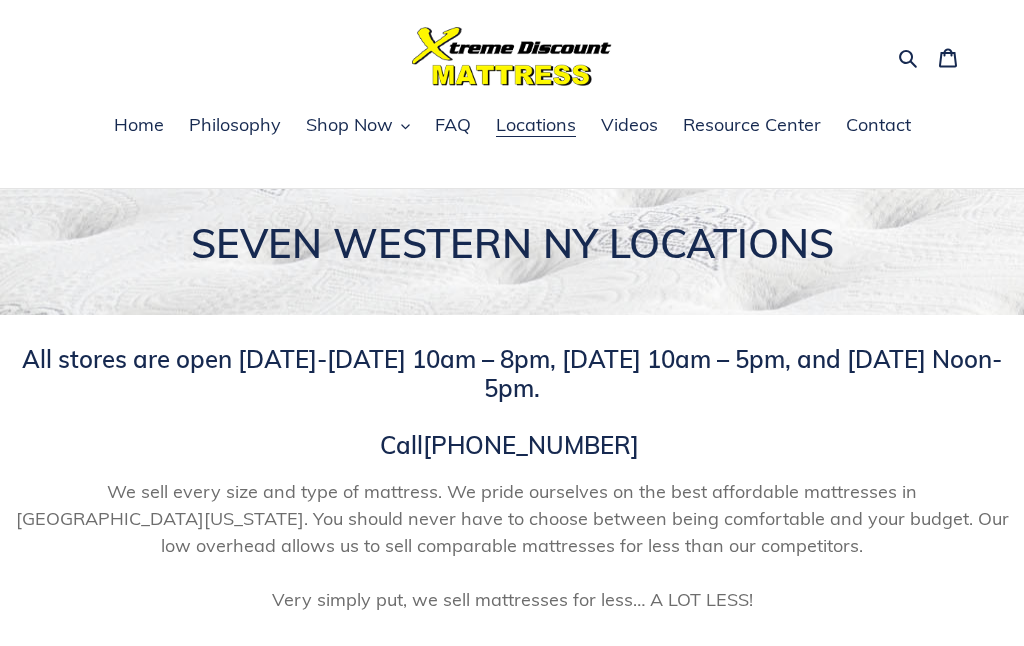 scroll, scrollTop: 0, scrollLeft: 0, axis: both 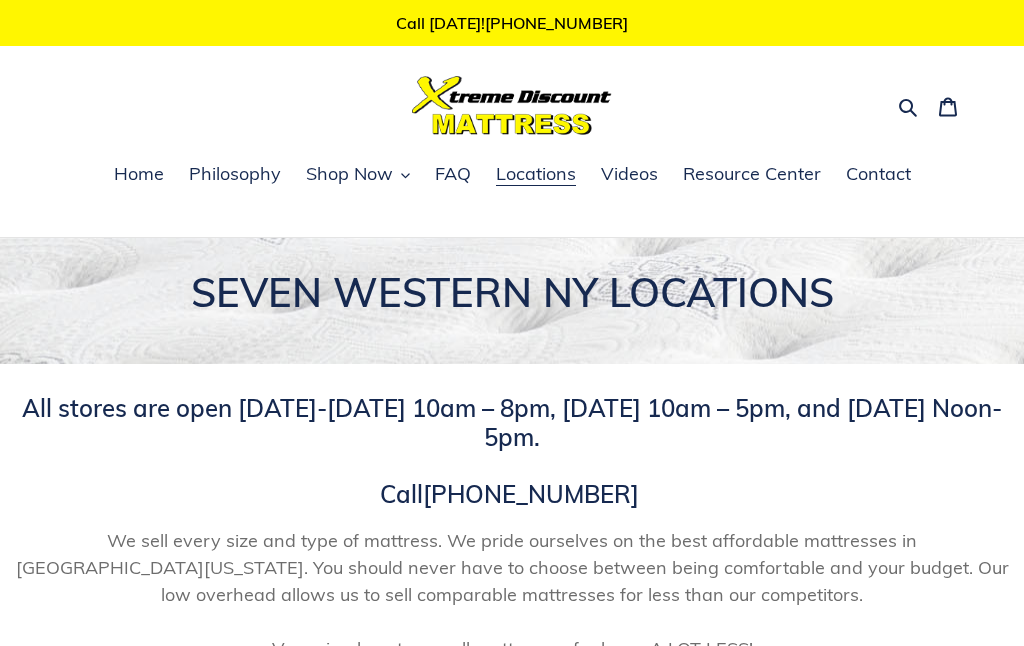 click on "Shop Now" at bounding box center (358, 175) 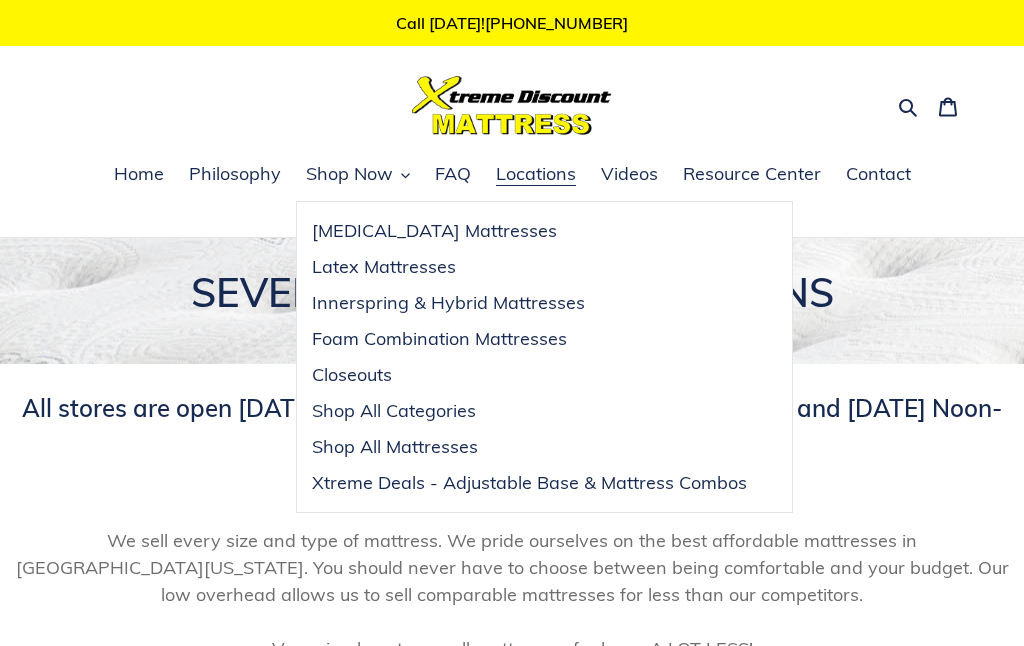 click on "Shop All Mattresses" at bounding box center [395, 447] 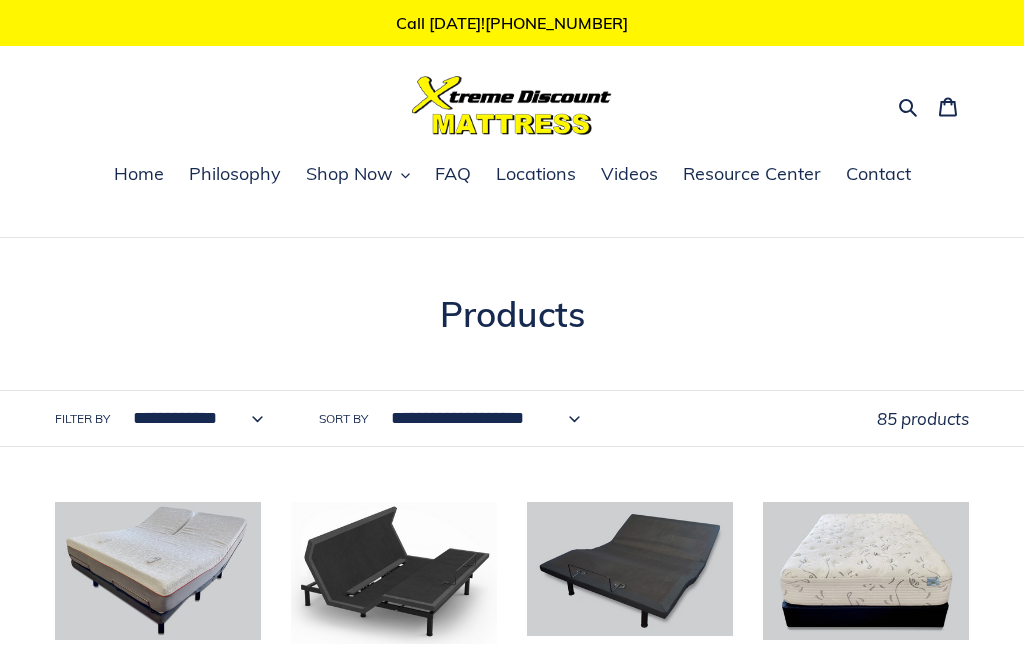 scroll, scrollTop: 0, scrollLeft: 0, axis: both 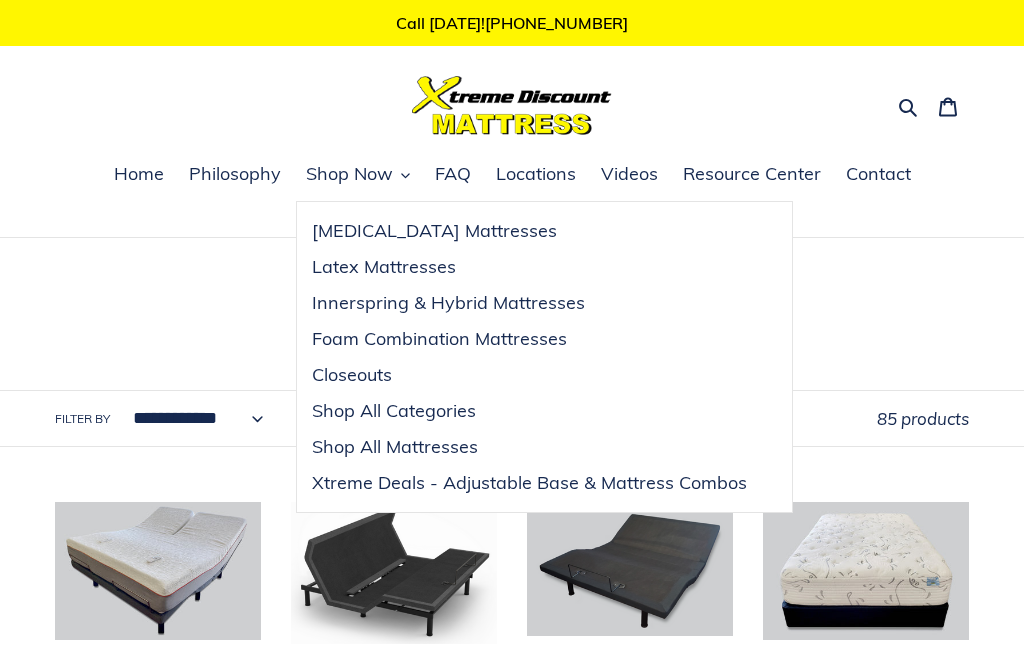 click on "**********" at bounding box center (512, 1614) 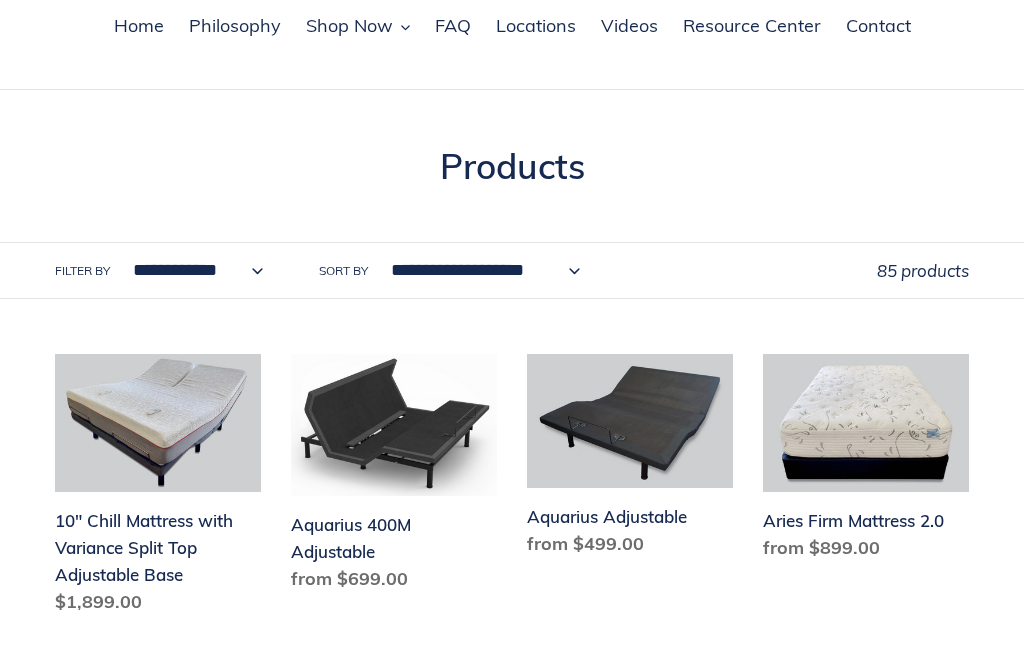 scroll, scrollTop: 152, scrollLeft: 0, axis: vertical 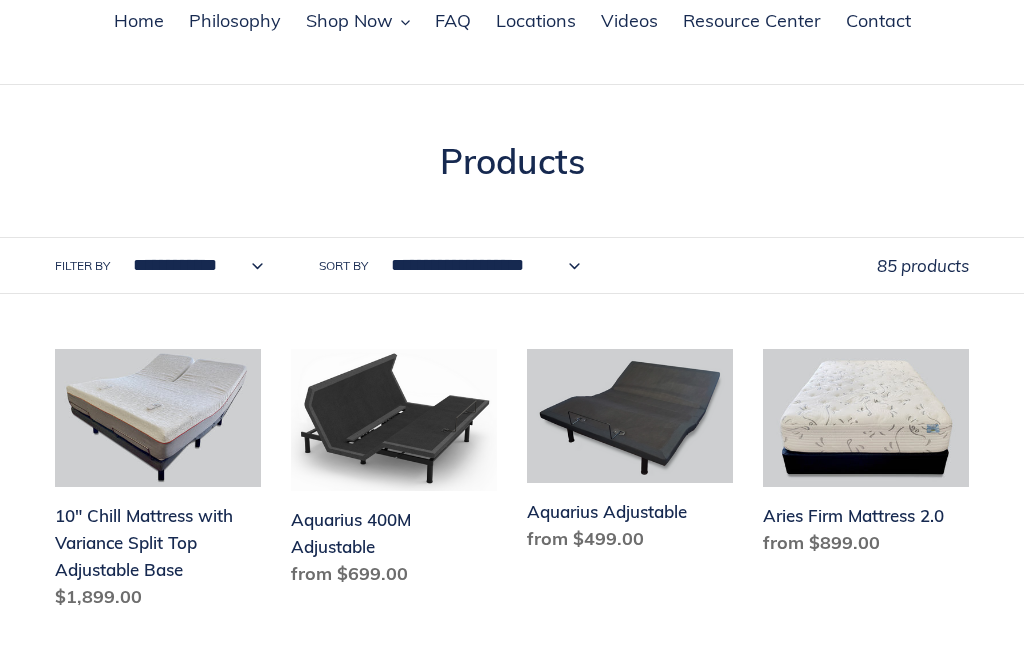 click on "**********" at bounding box center (193, 266) 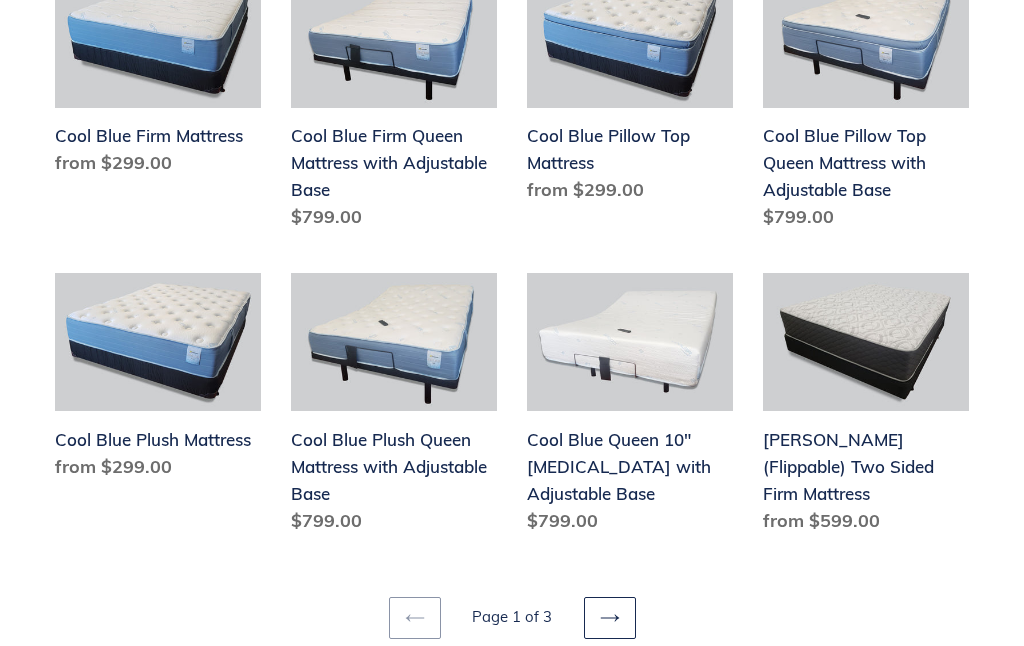 scroll, scrollTop: 2352, scrollLeft: 0, axis: vertical 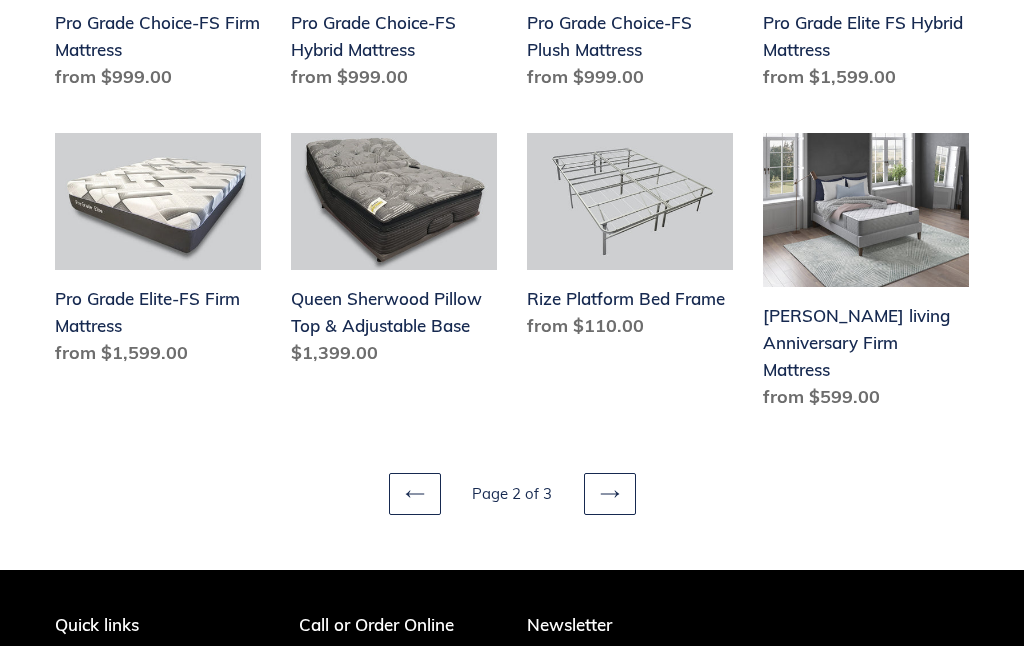 click 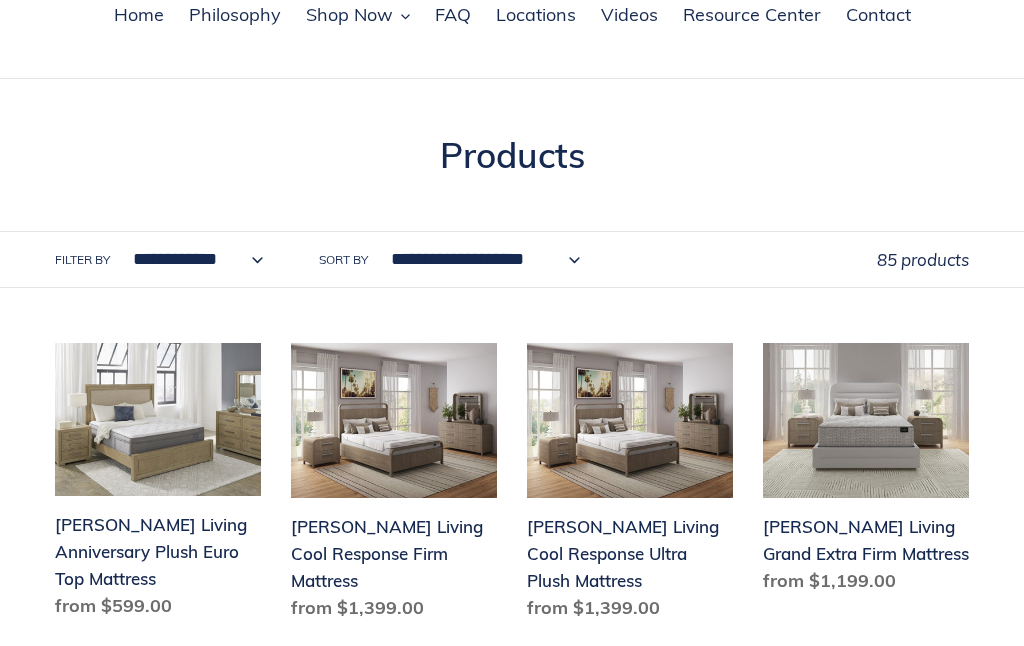 scroll, scrollTop: 0, scrollLeft: 0, axis: both 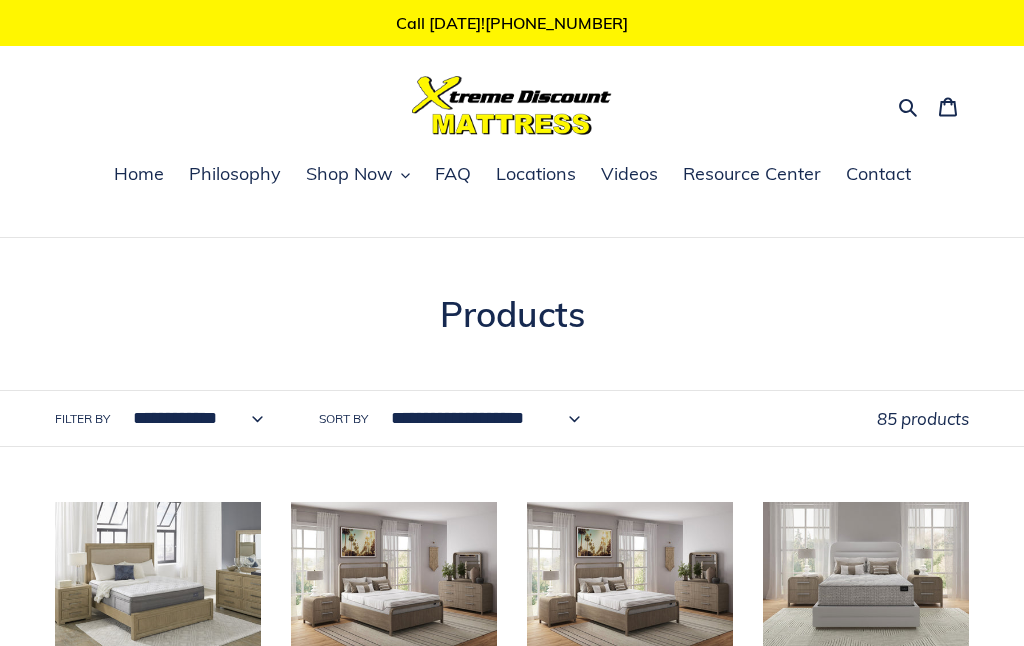 click 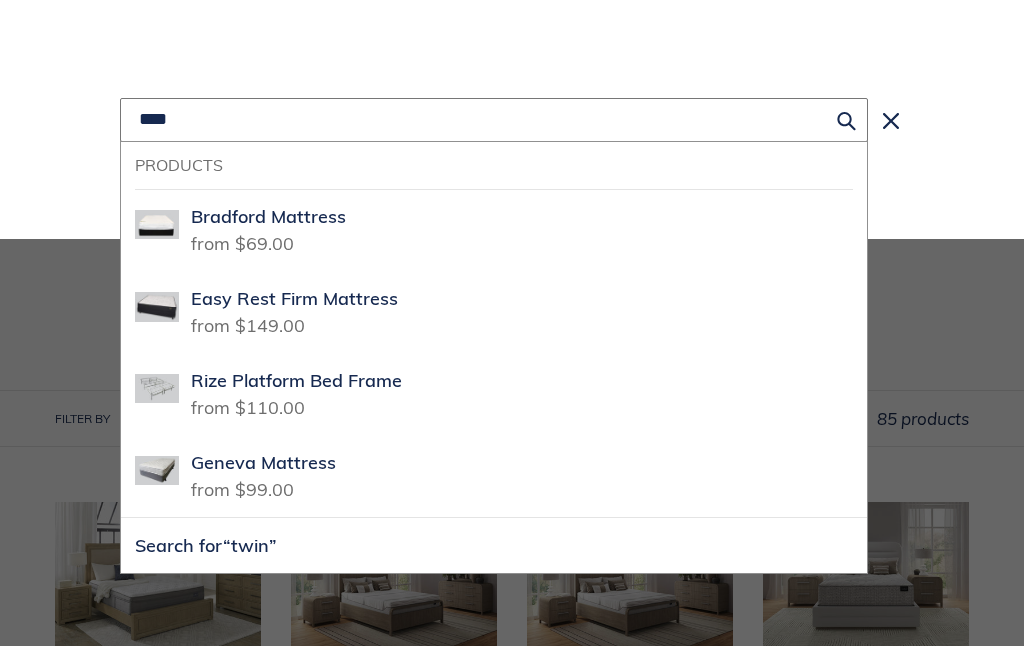 type on "****" 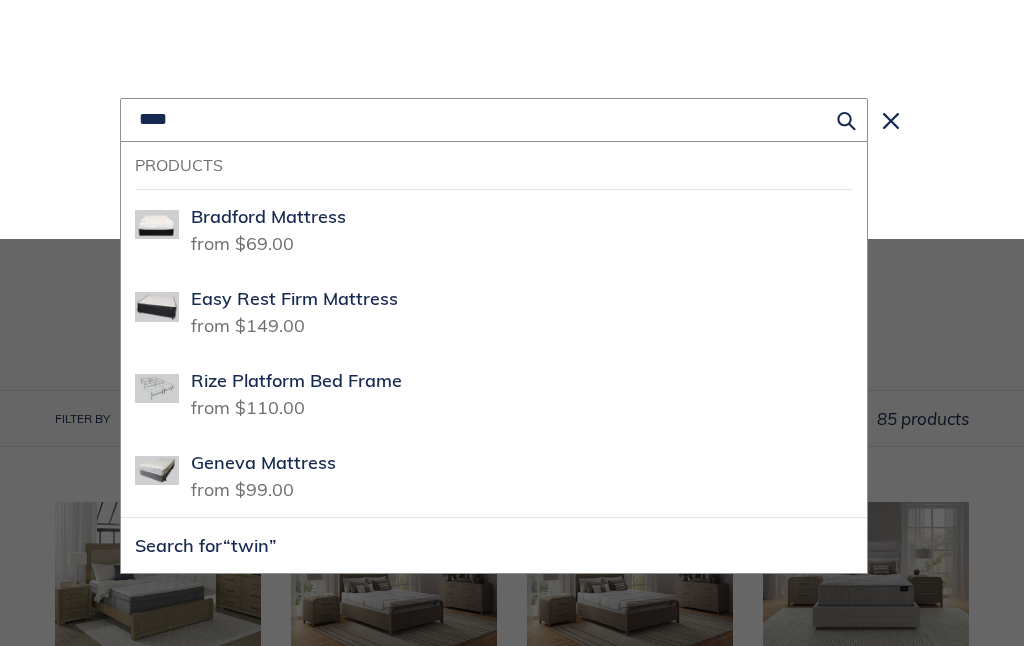 click on "from $149.00" at bounding box center (248, 322) 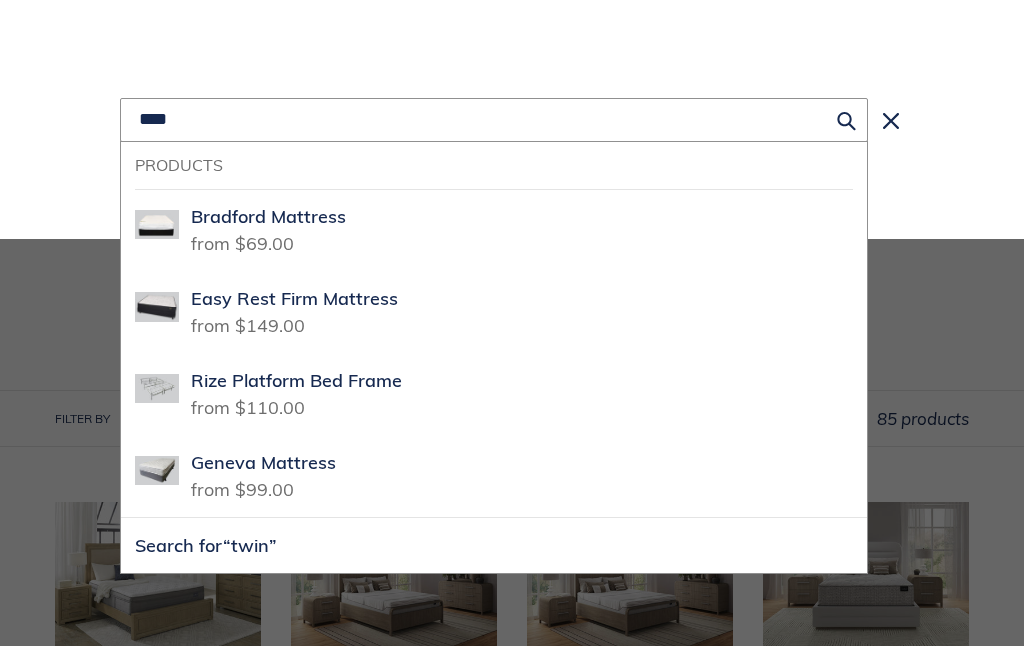 click on "from $149.00" at bounding box center [248, 322] 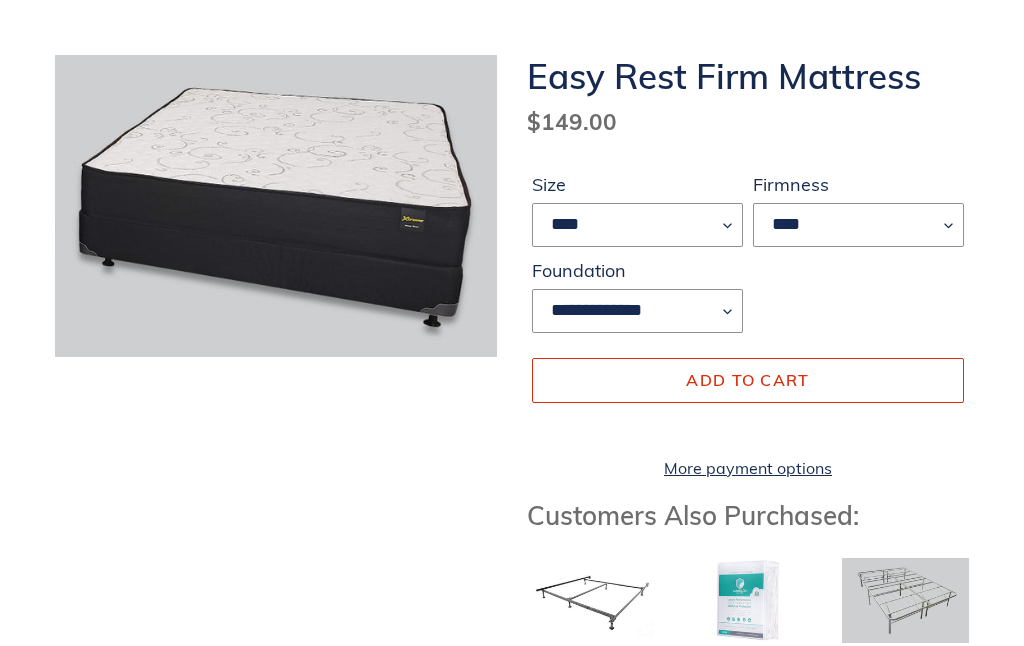 scroll, scrollTop: 238, scrollLeft: 0, axis: vertical 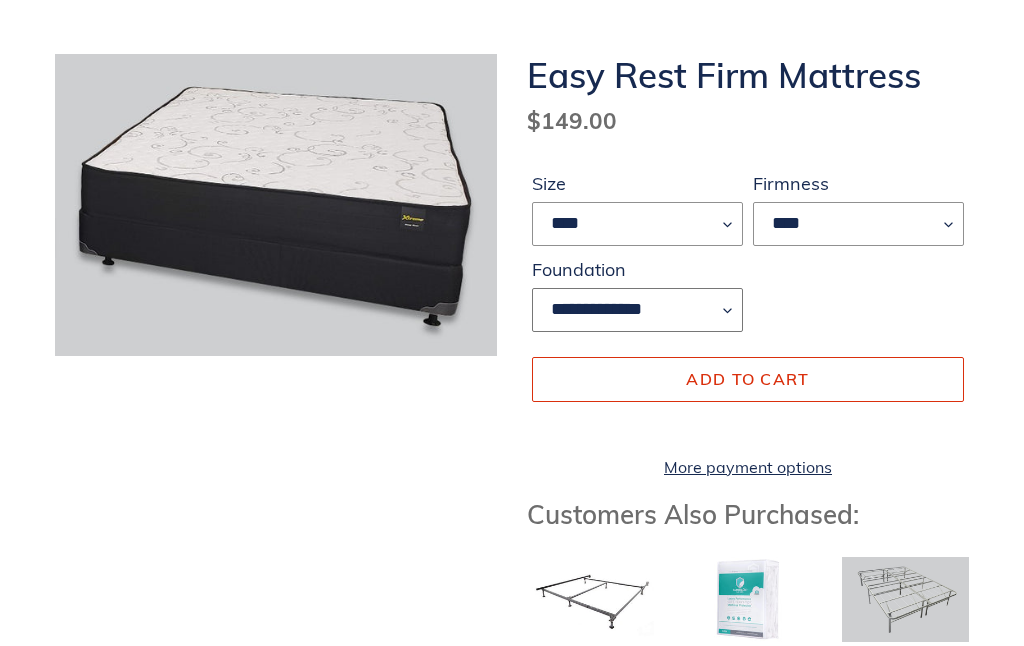 click on "**********" at bounding box center [637, 311] 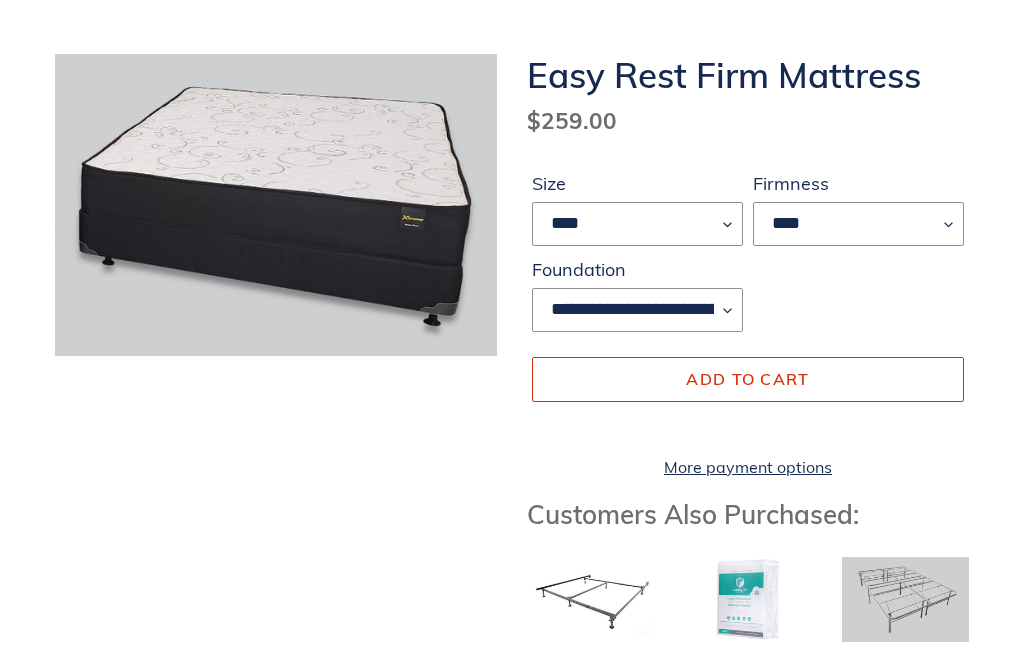 click on "**********" at bounding box center [512, 1119] 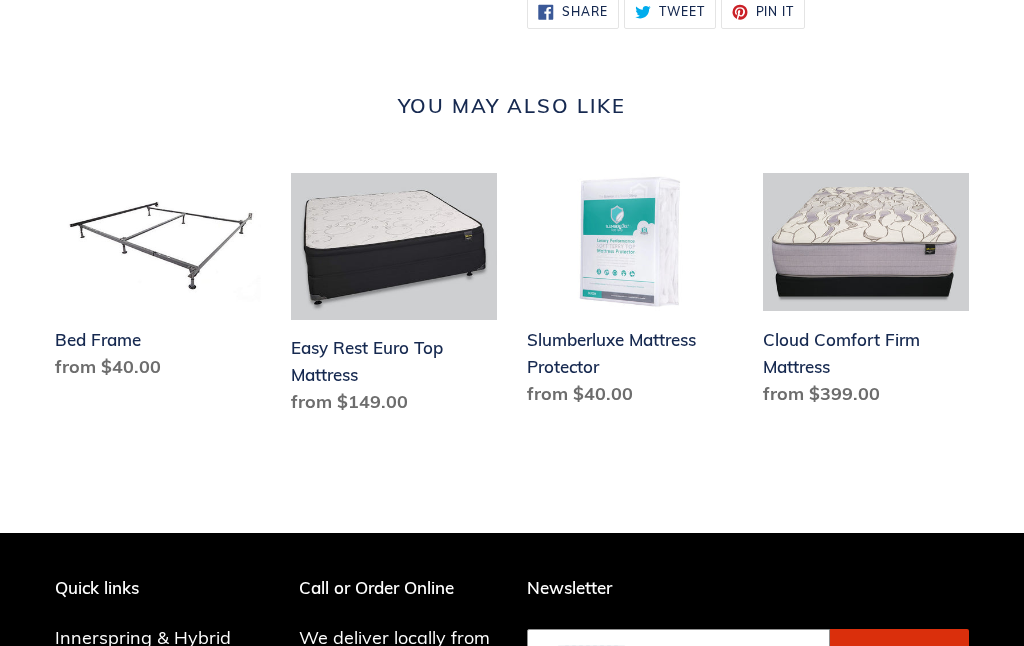 scroll, scrollTop: 2387, scrollLeft: 0, axis: vertical 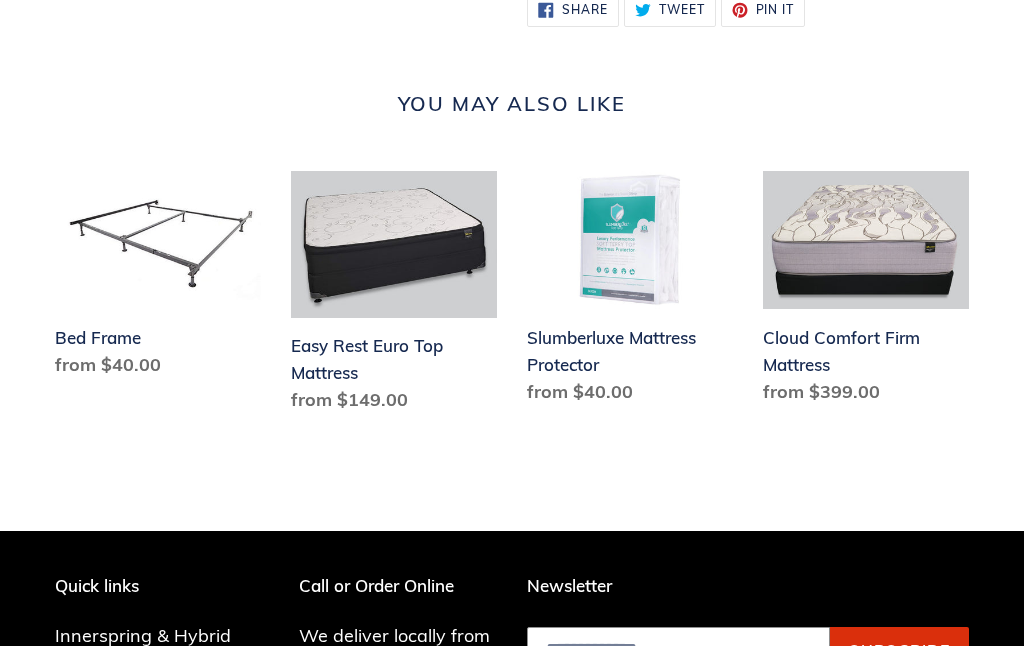 click on "Cloud Comfort Firm Mattress" at bounding box center [866, 291] 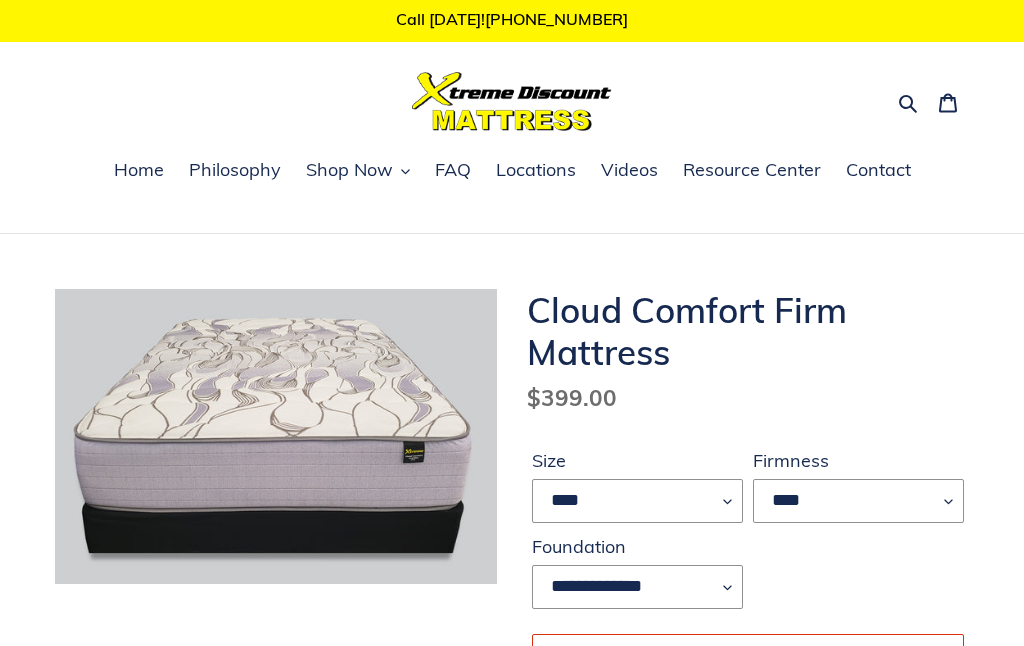 scroll, scrollTop: 0, scrollLeft: 0, axis: both 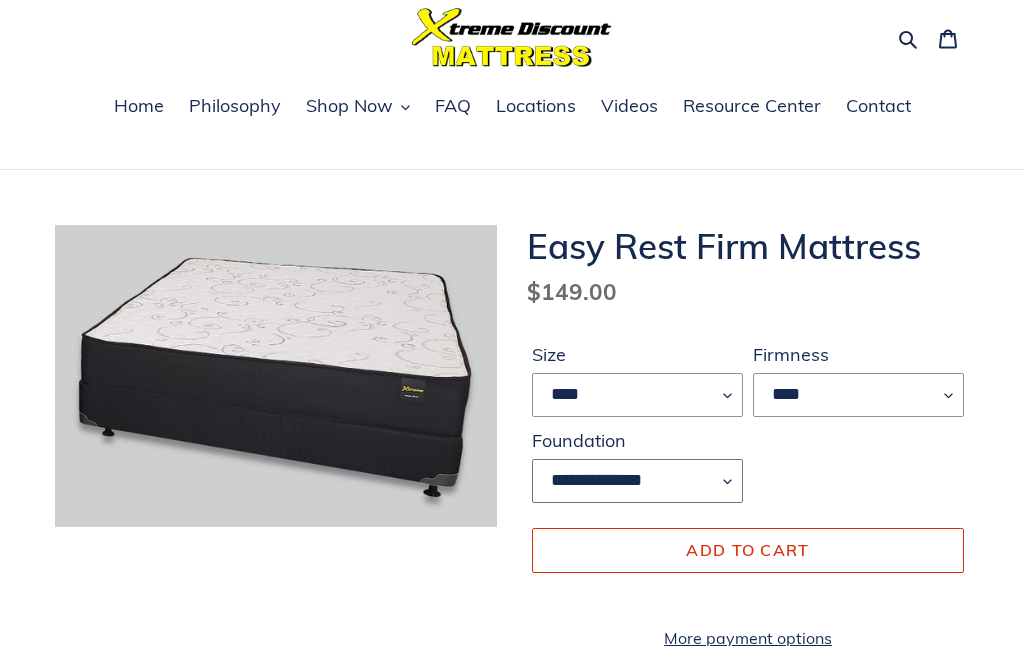 click on "**********" at bounding box center (637, 481) 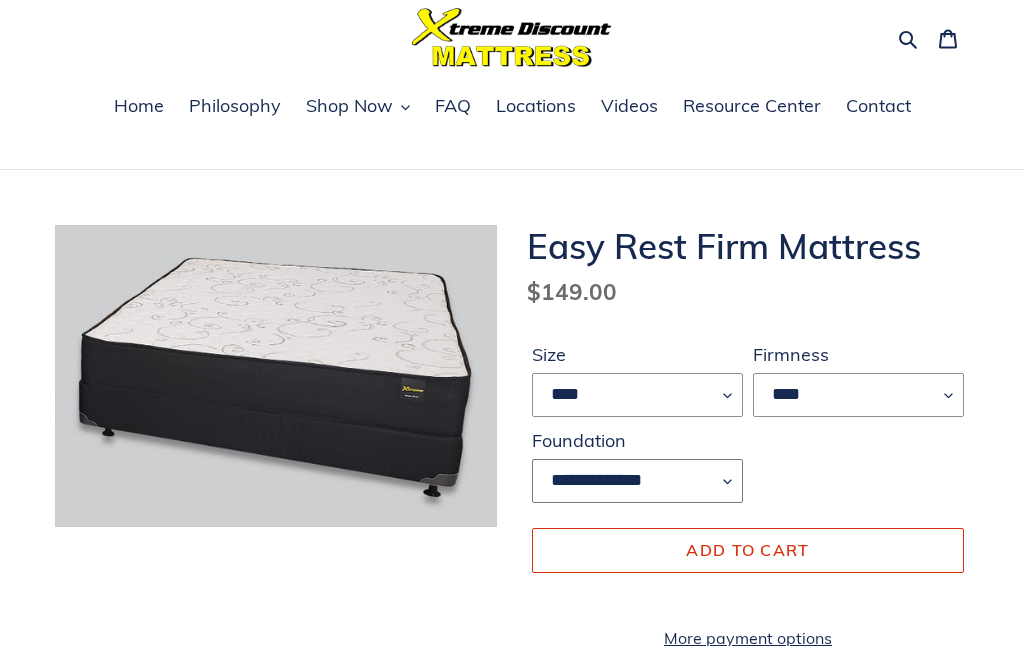 select on "**********" 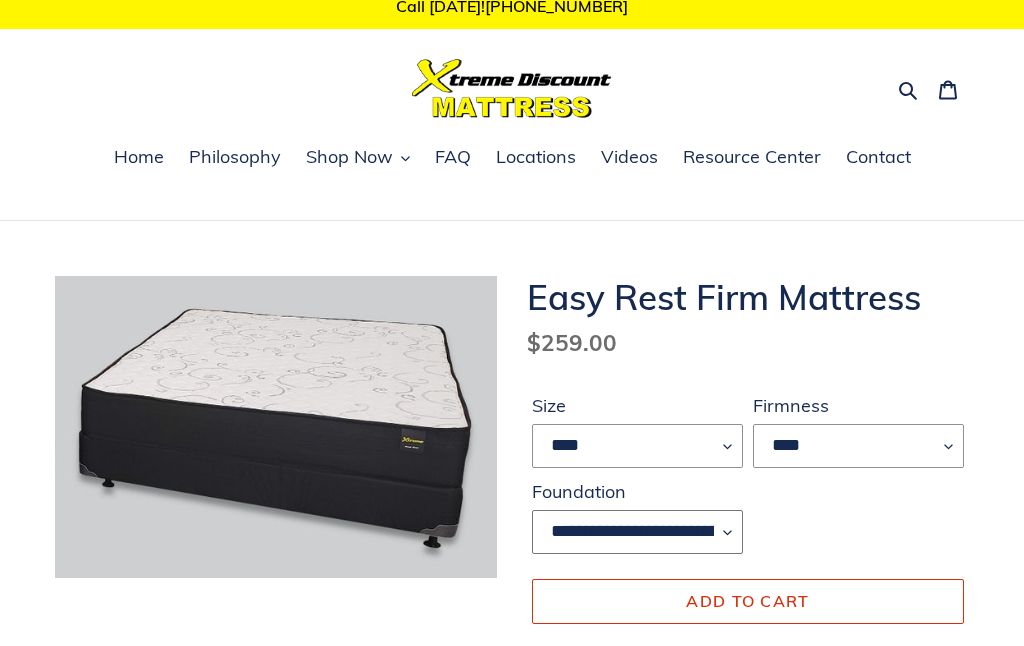 scroll, scrollTop: 0, scrollLeft: 0, axis: both 